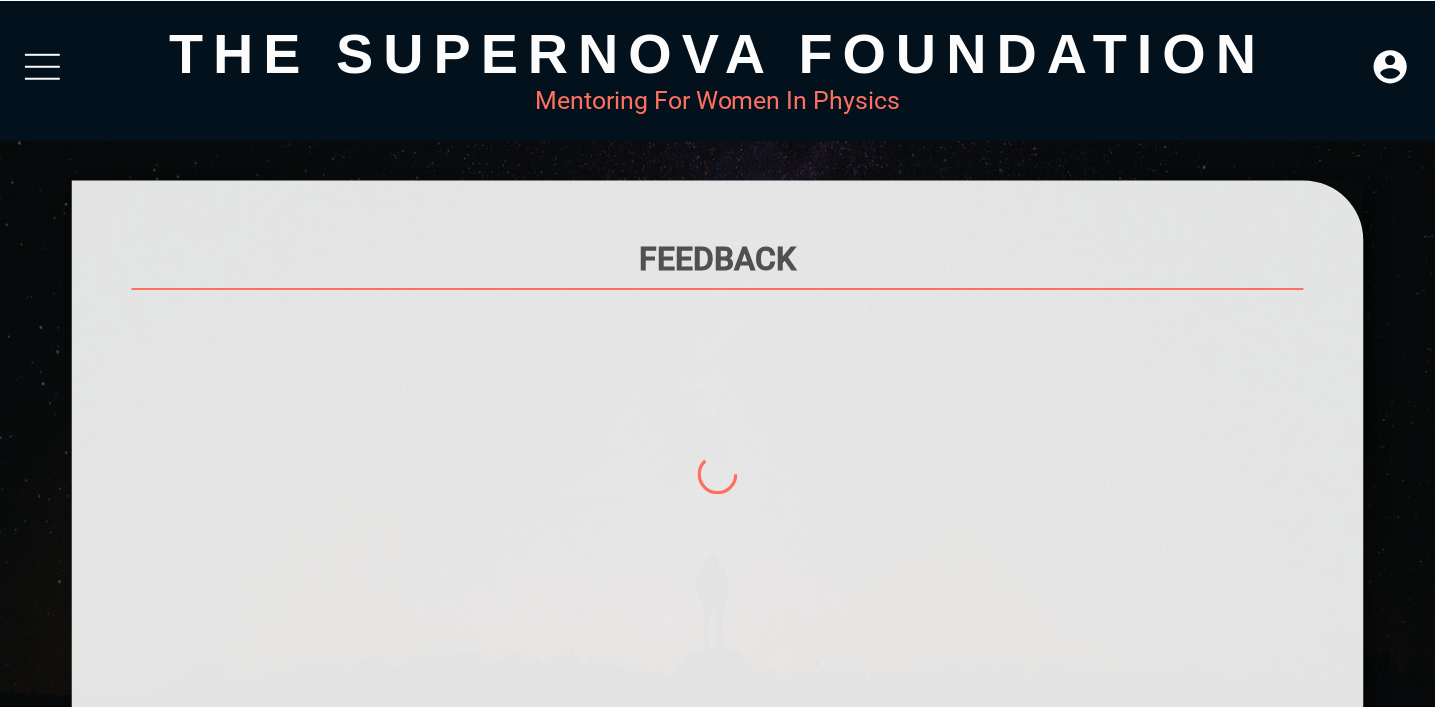 scroll, scrollTop: 0, scrollLeft: 0, axis: both 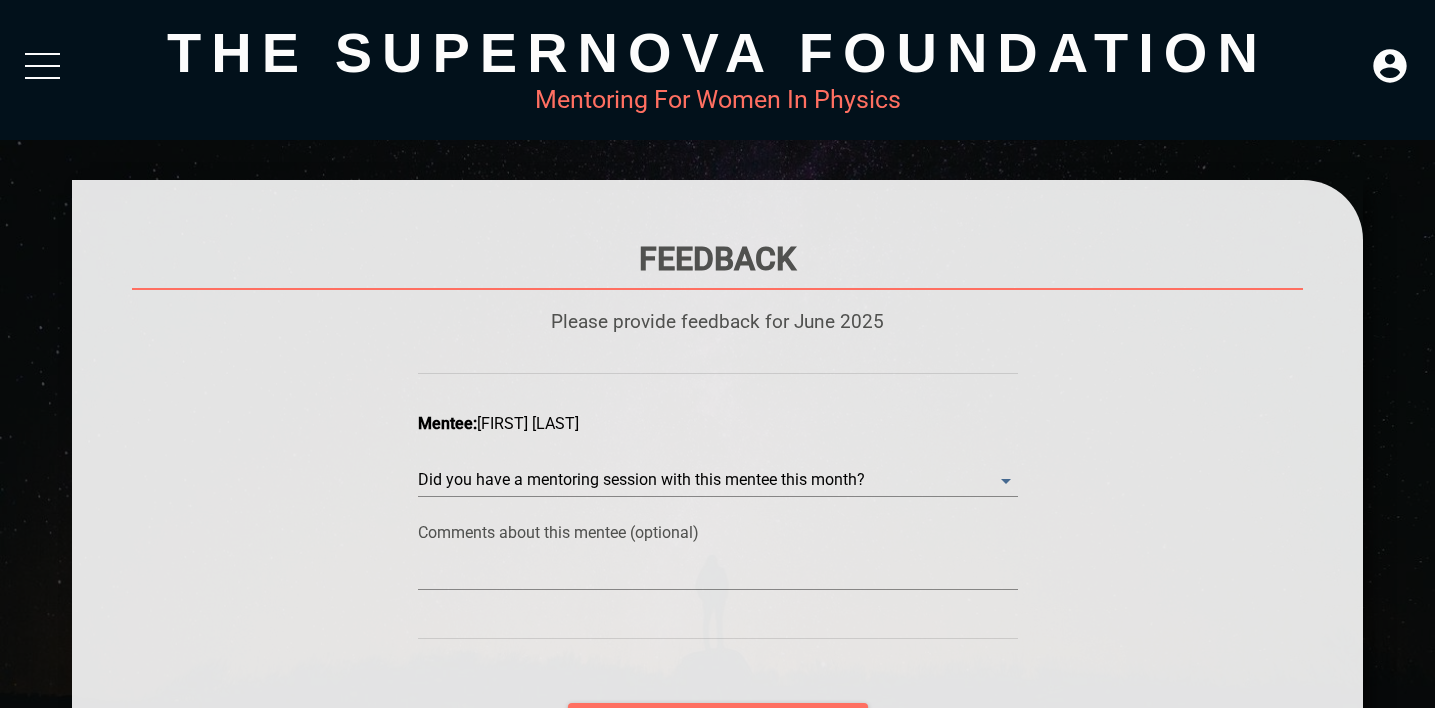 click on "Did you have a mentoring session with this mentee this month? ​" at bounding box center (718, 463) 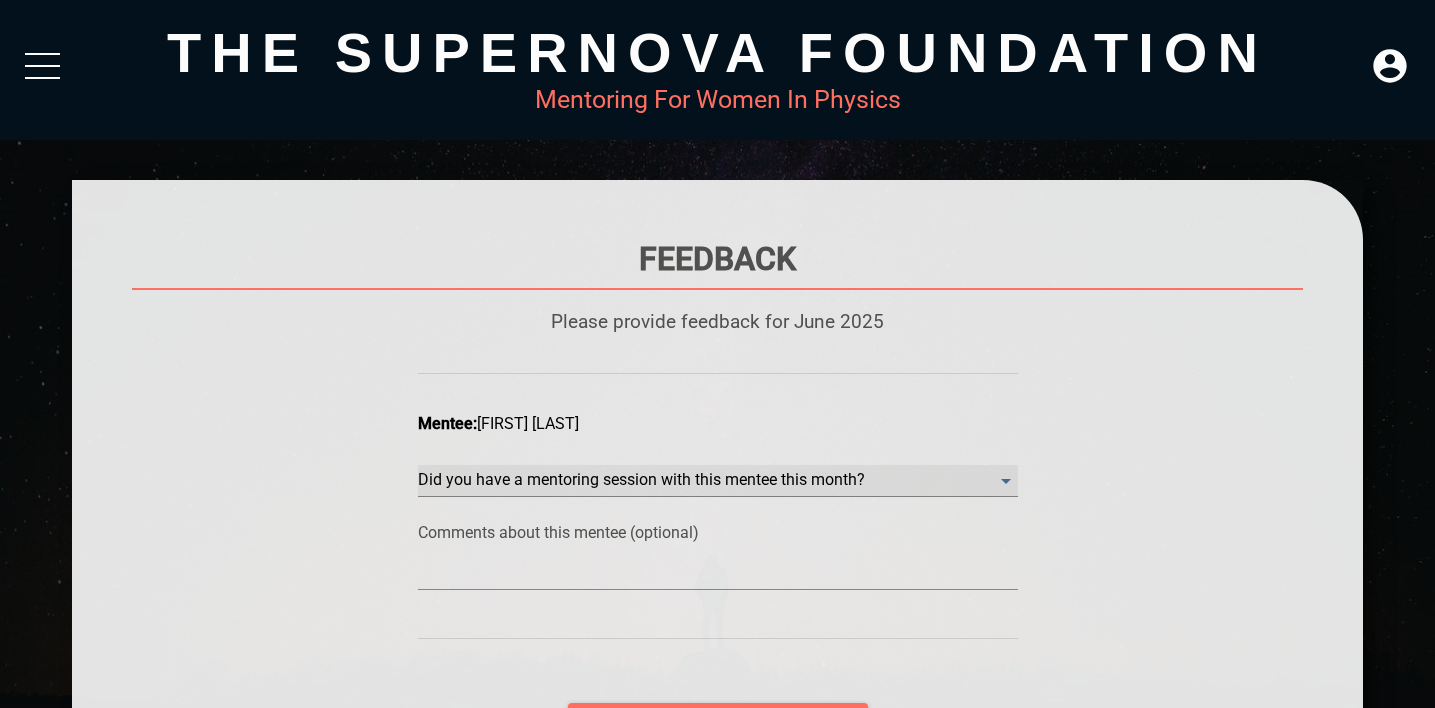 click on "​" at bounding box center [718, 481] 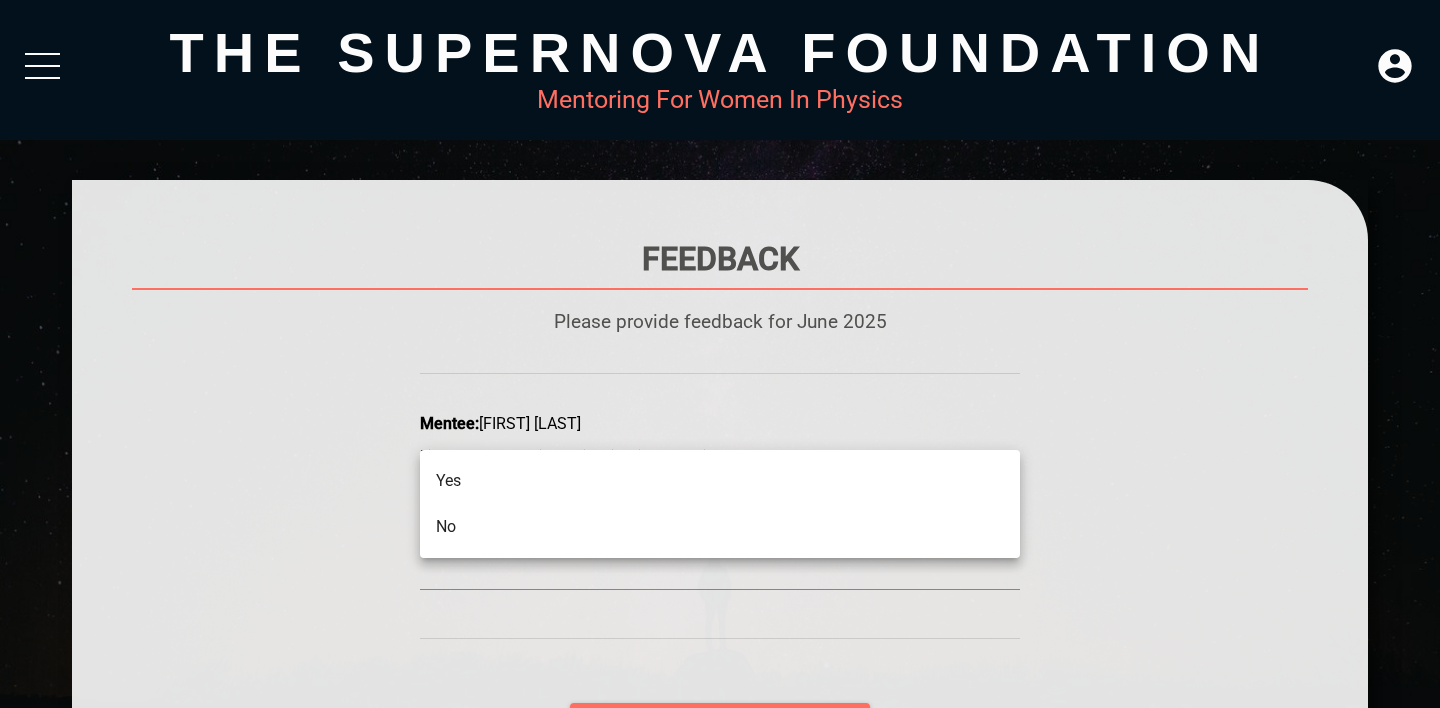click on "Yes" at bounding box center [720, 481] 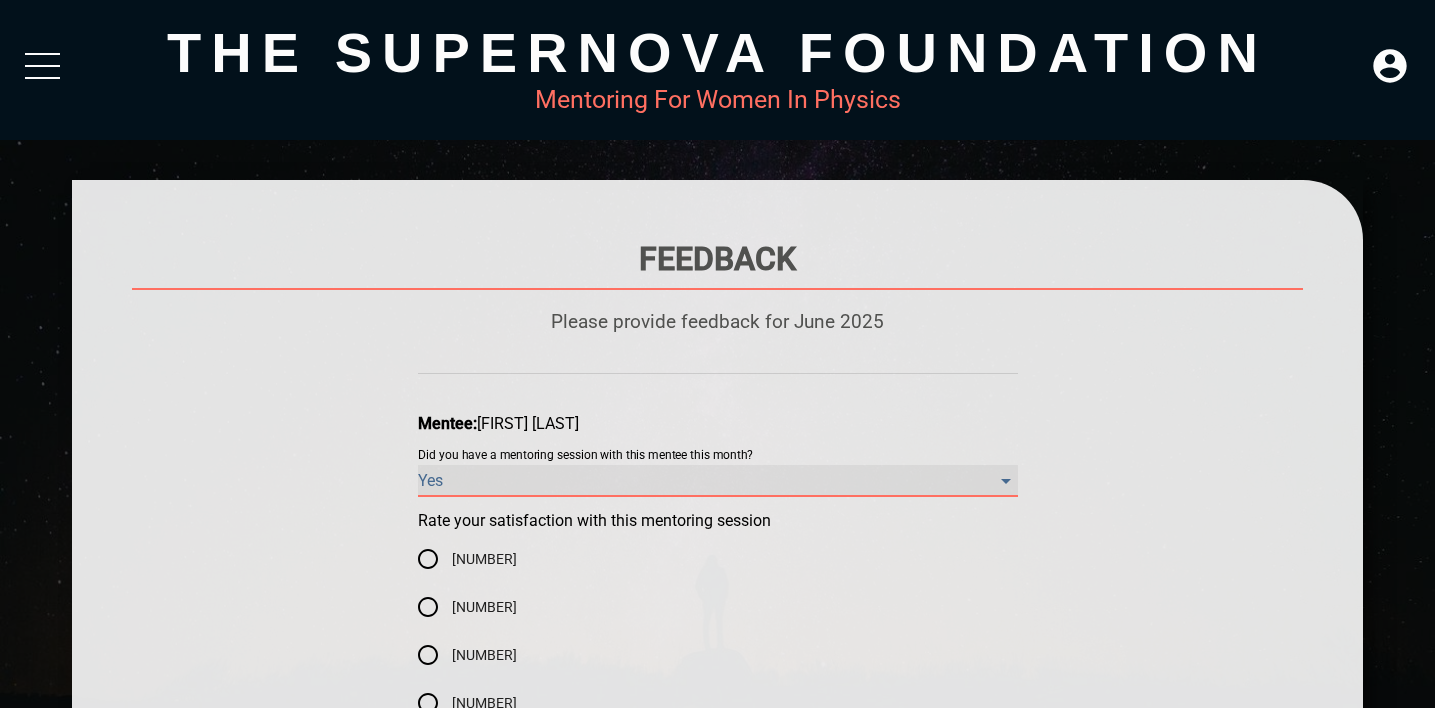 scroll, scrollTop: 409, scrollLeft: 0, axis: vertical 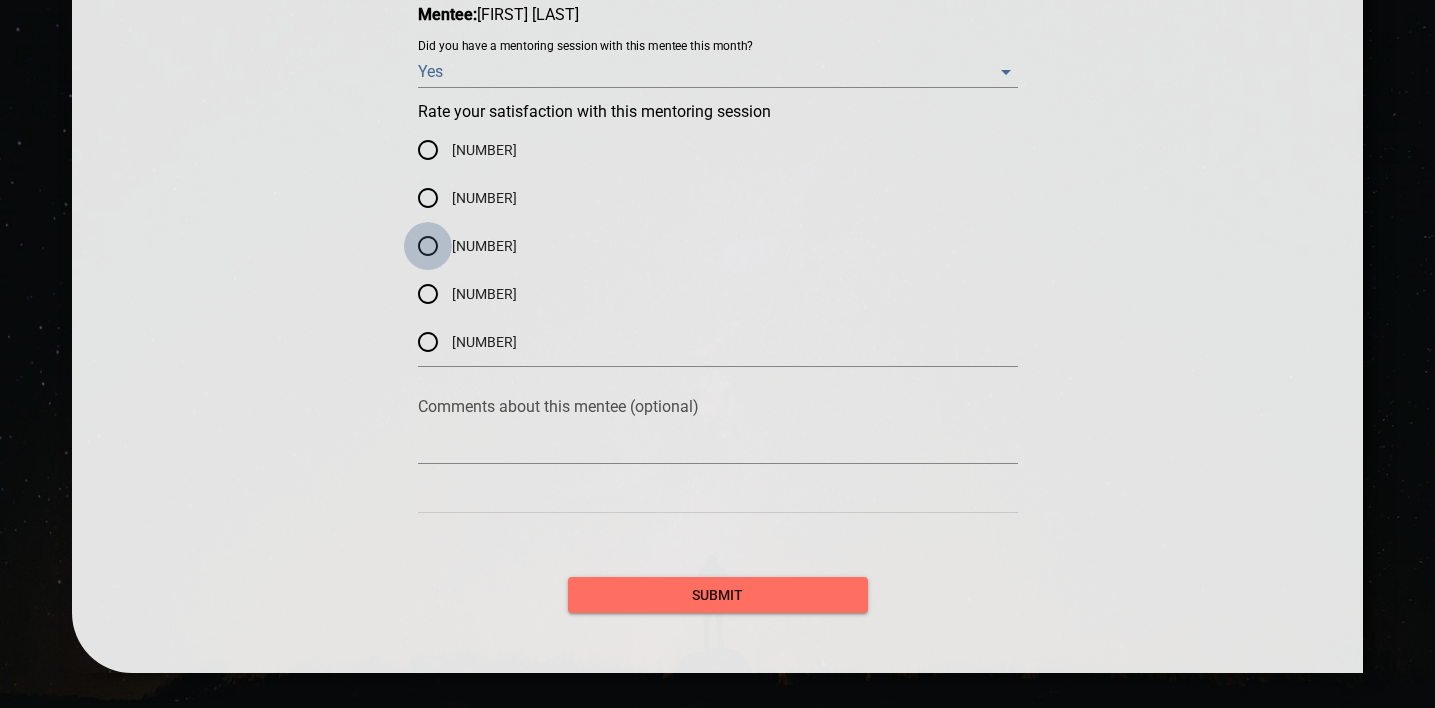 click on "[NUMBER]" at bounding box center (428, 150) 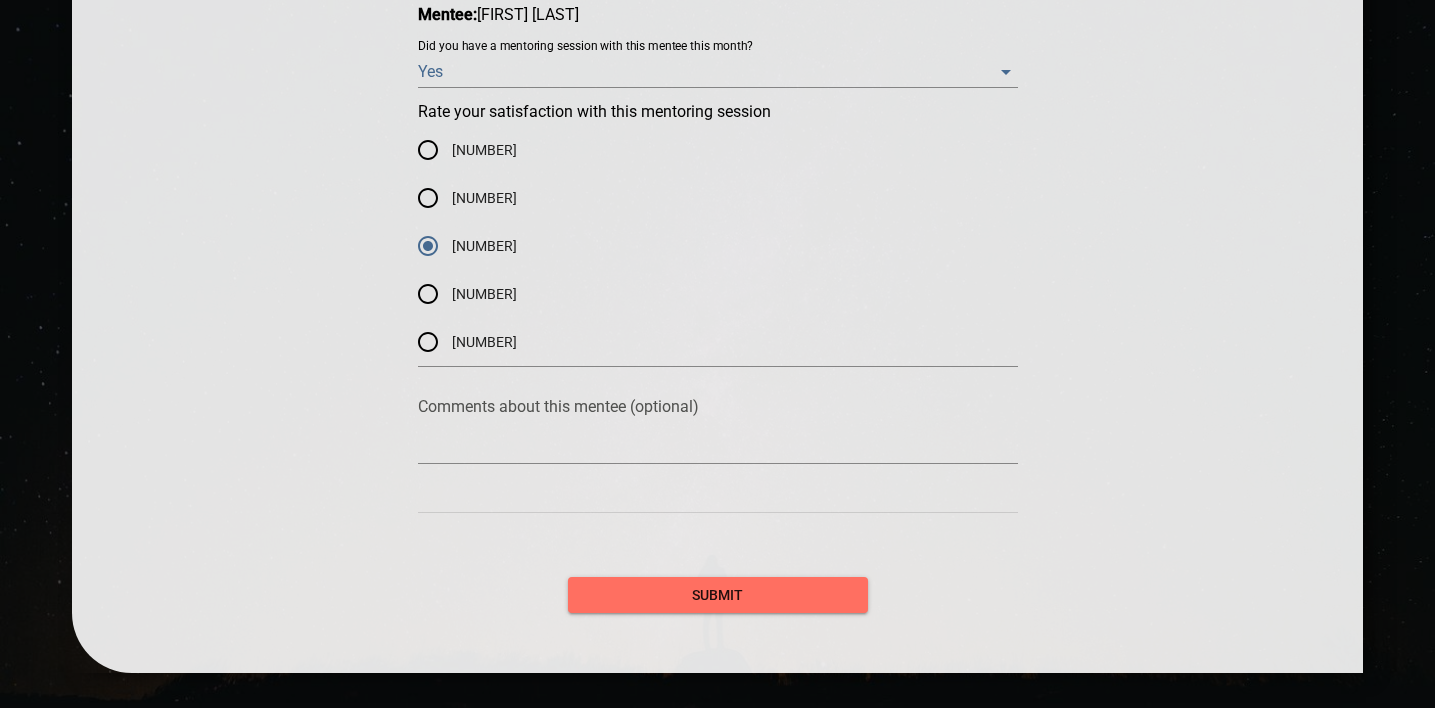 click at bounding box center (718, 447) 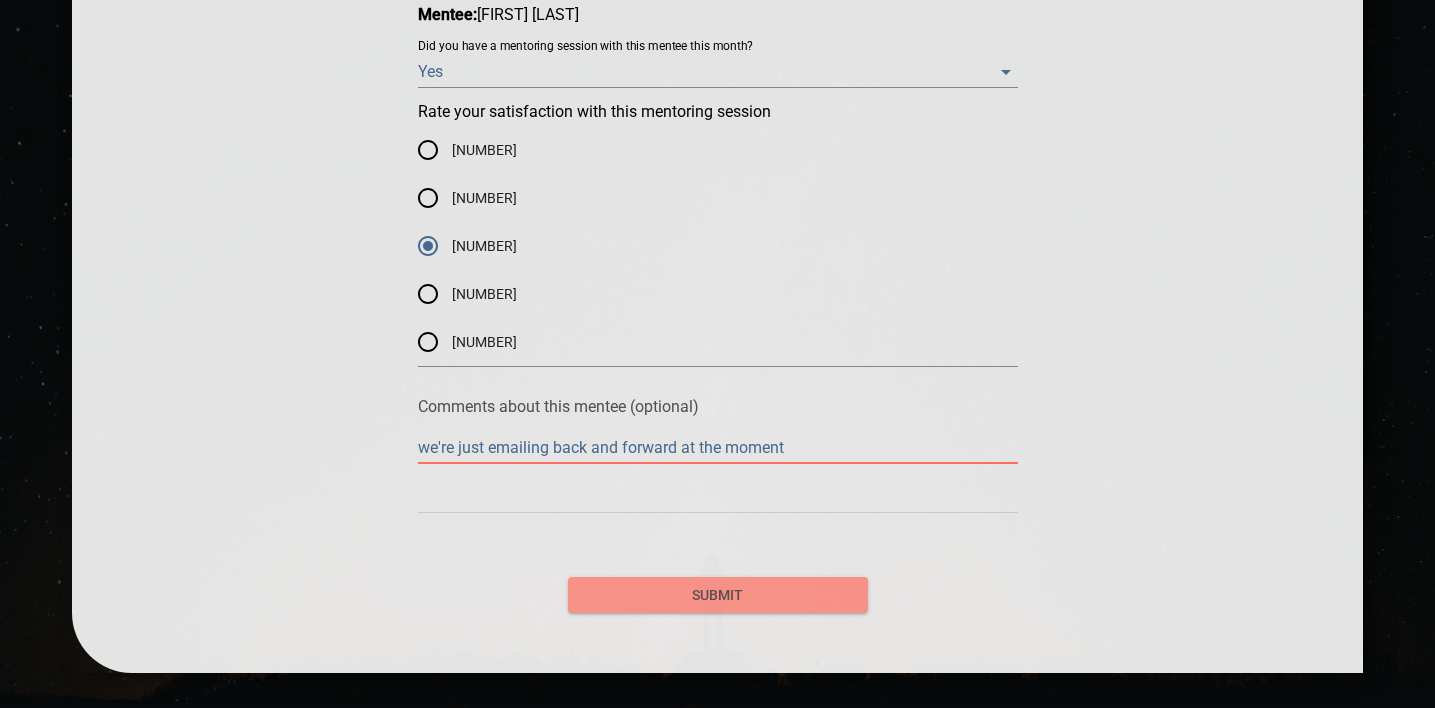 type on "we're just emailing back and forward at the moment" 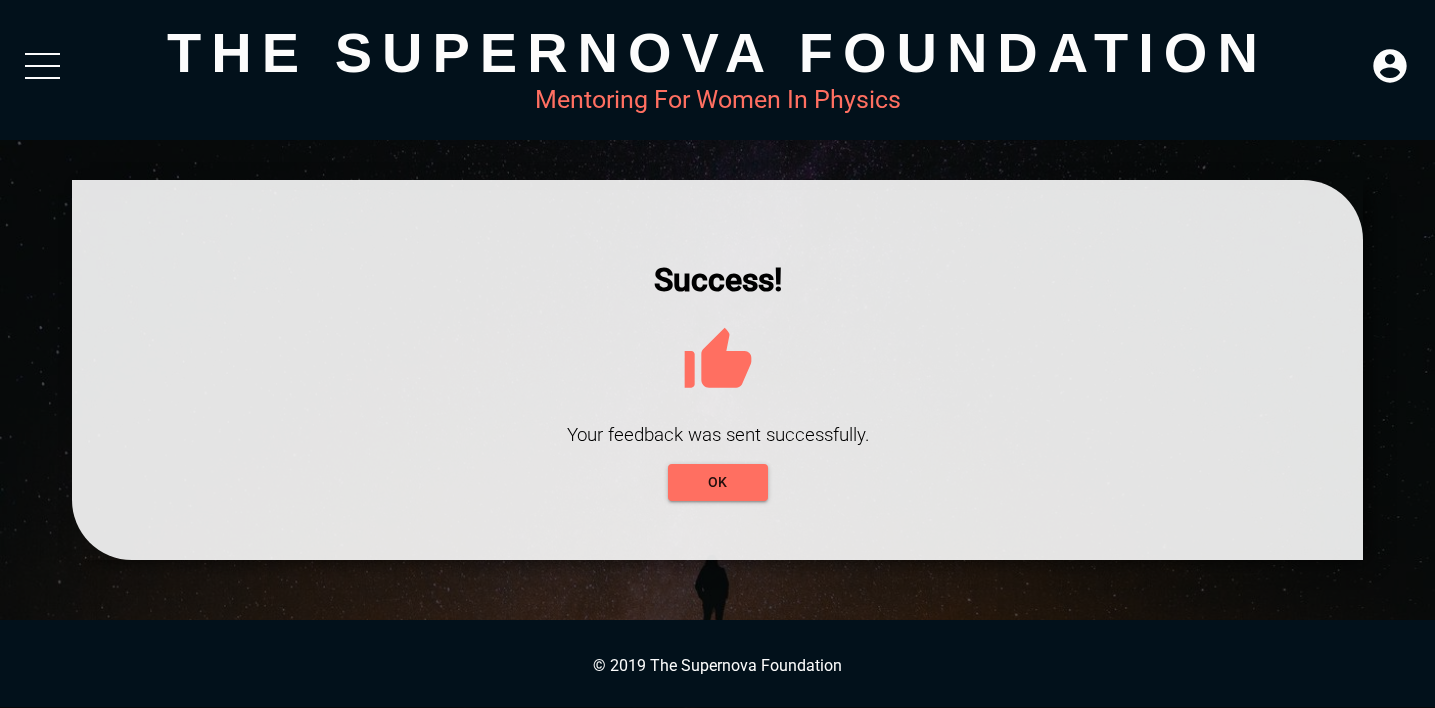 scroll, scrollTop: 0, scrollLeft: 0, axis: both 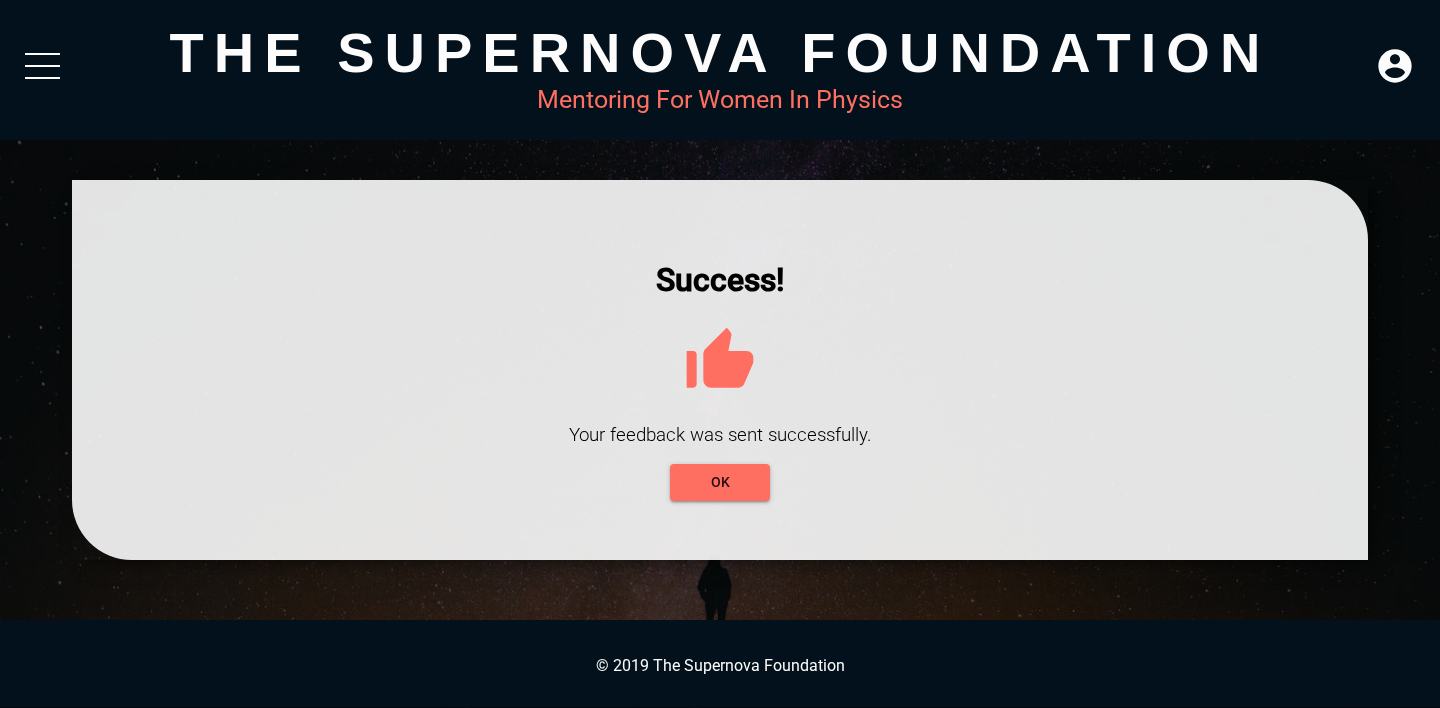 click at bounding box center [720, 370] 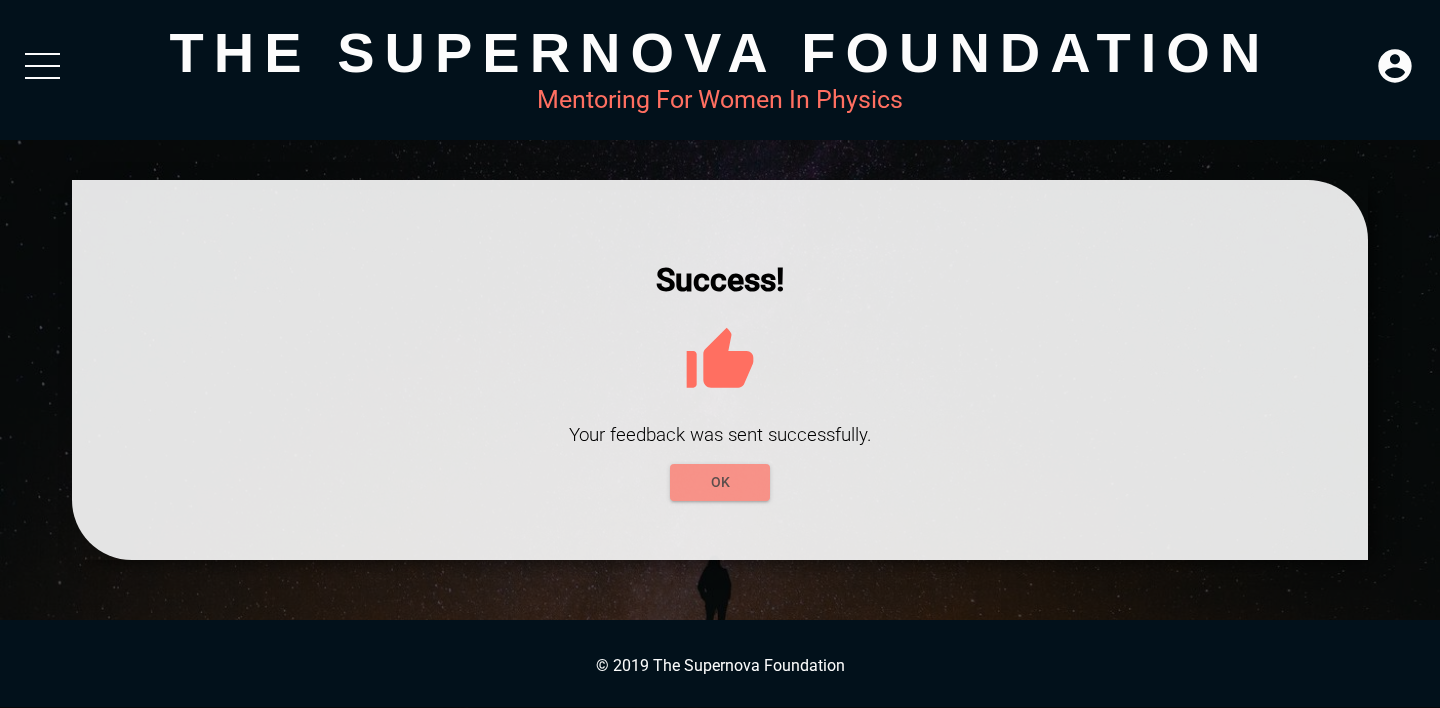 click on "OK" at bounding box center [720, 482] 